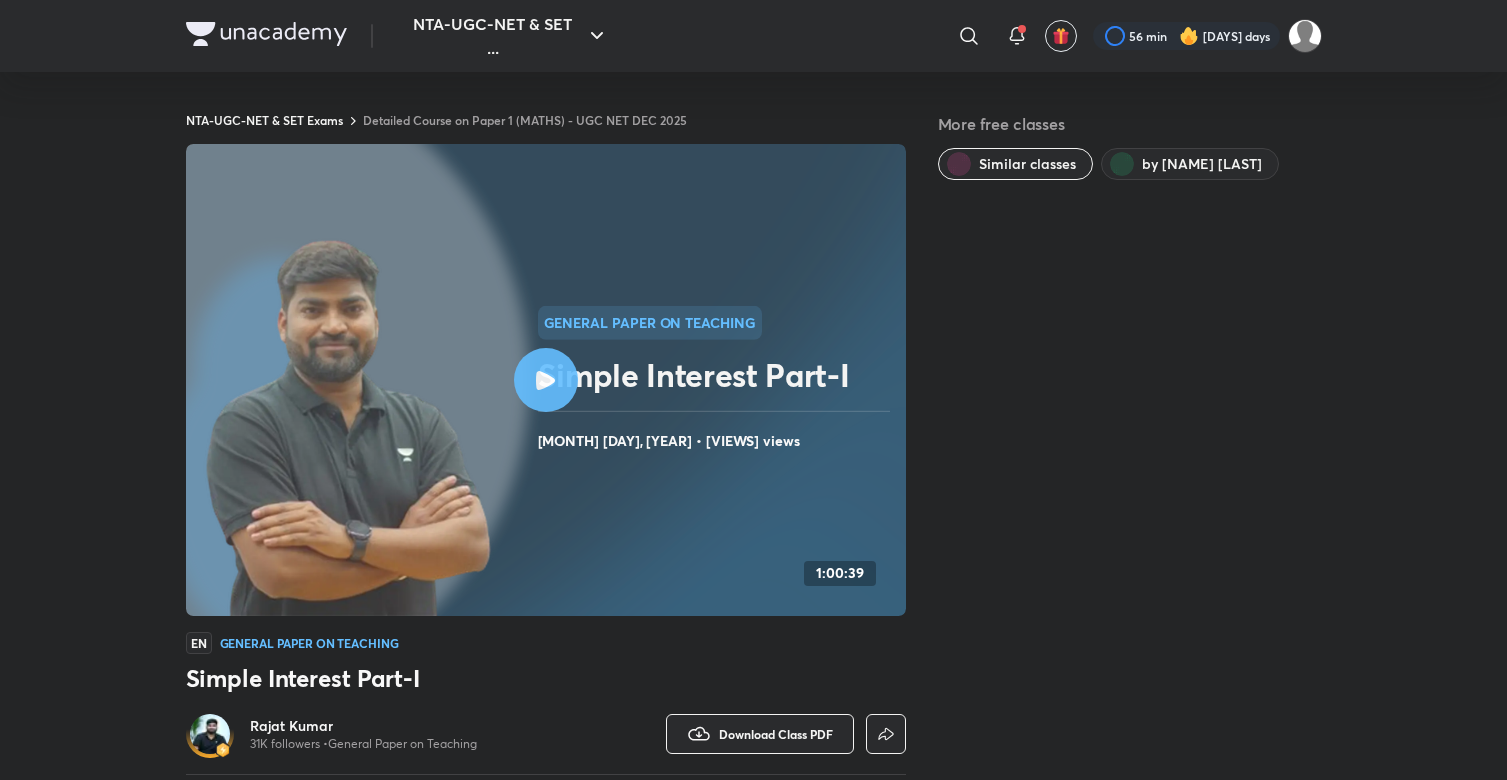 scroll, scrollTop: 1138, scrollLeft: 0, axis: vertical 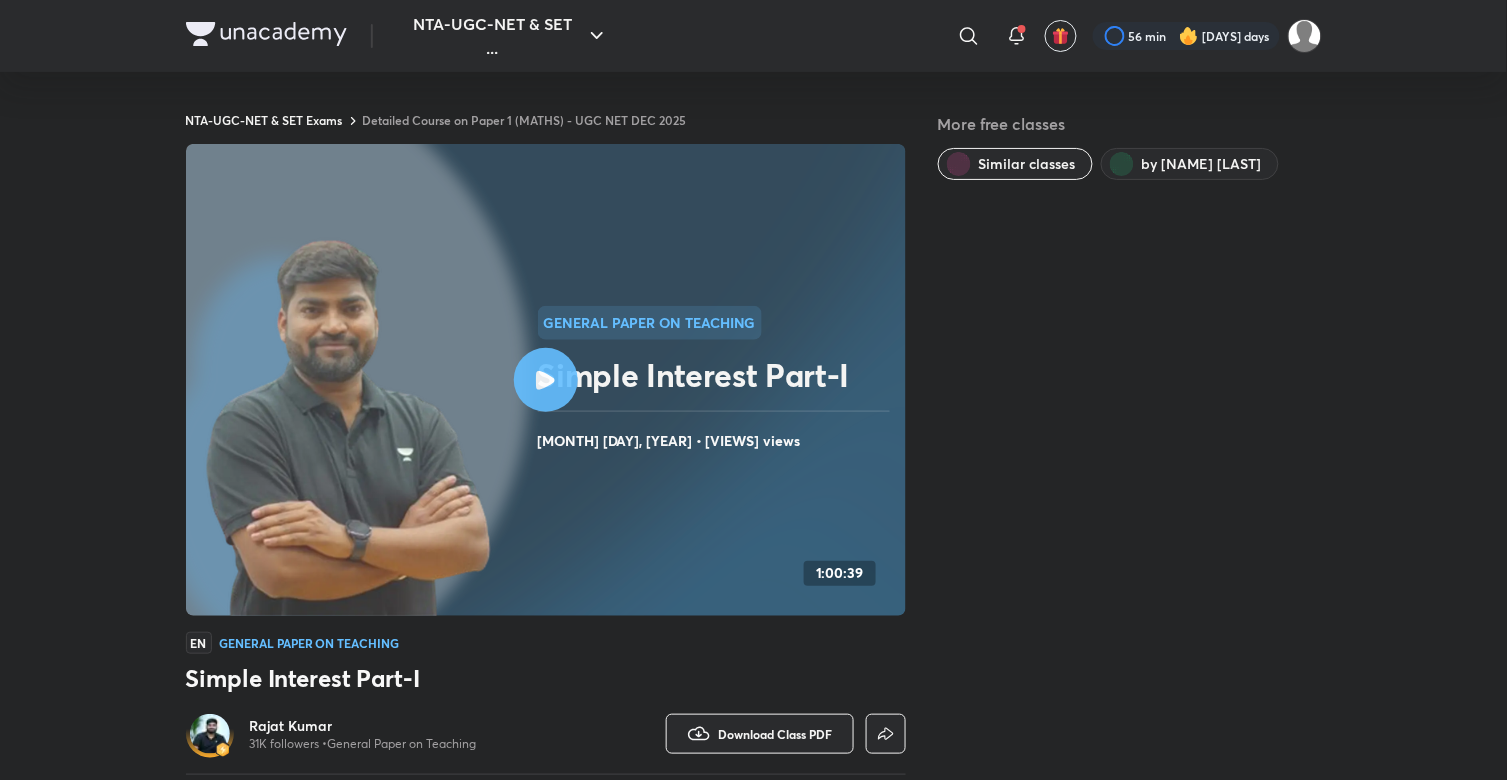 click on "Detailed Course on Paper 1 (MATHS) - UGC NET DEC 2025" at bounding box center [525, 120] 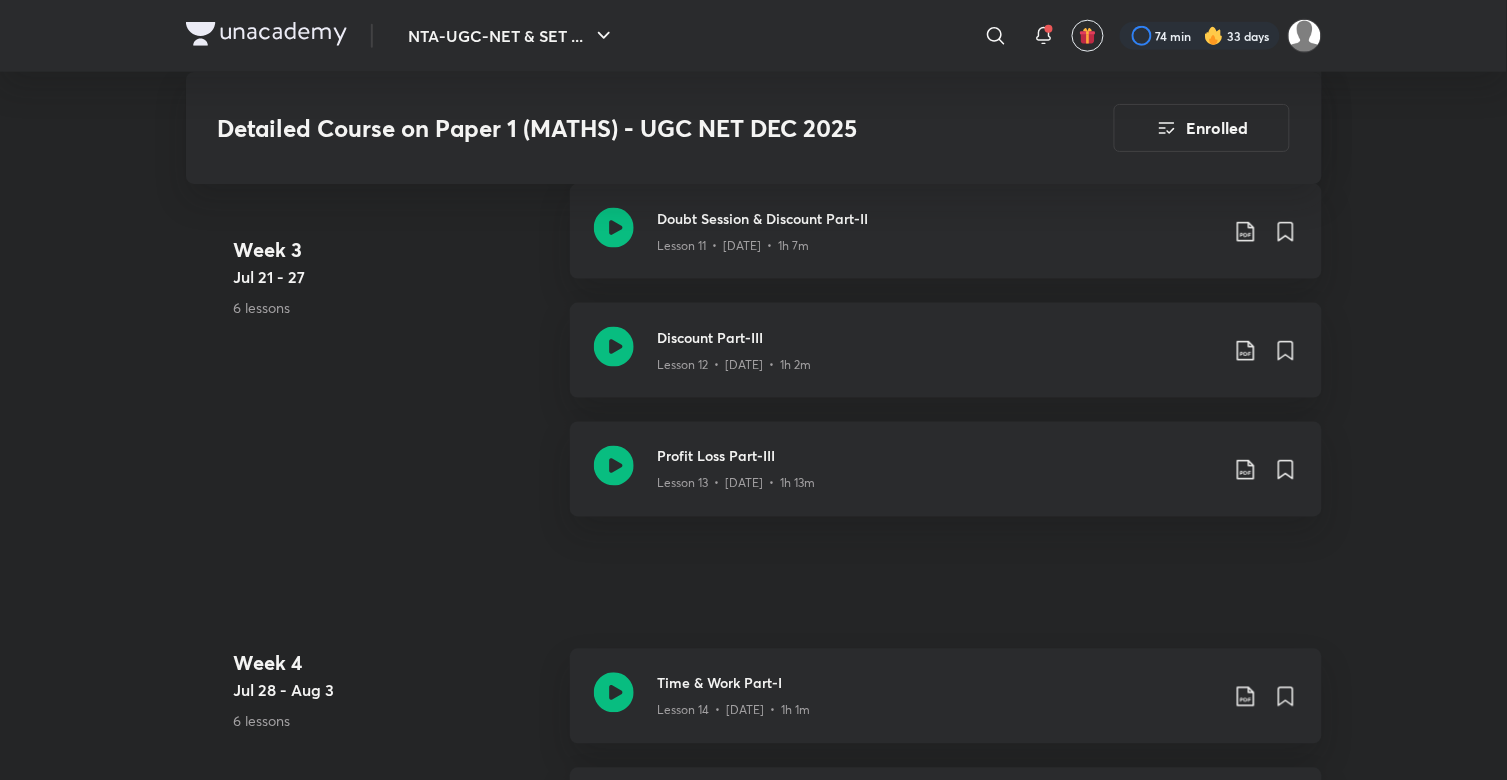 scroll, scrollTop: 2995, scrollLeft: 0, axis: vertical 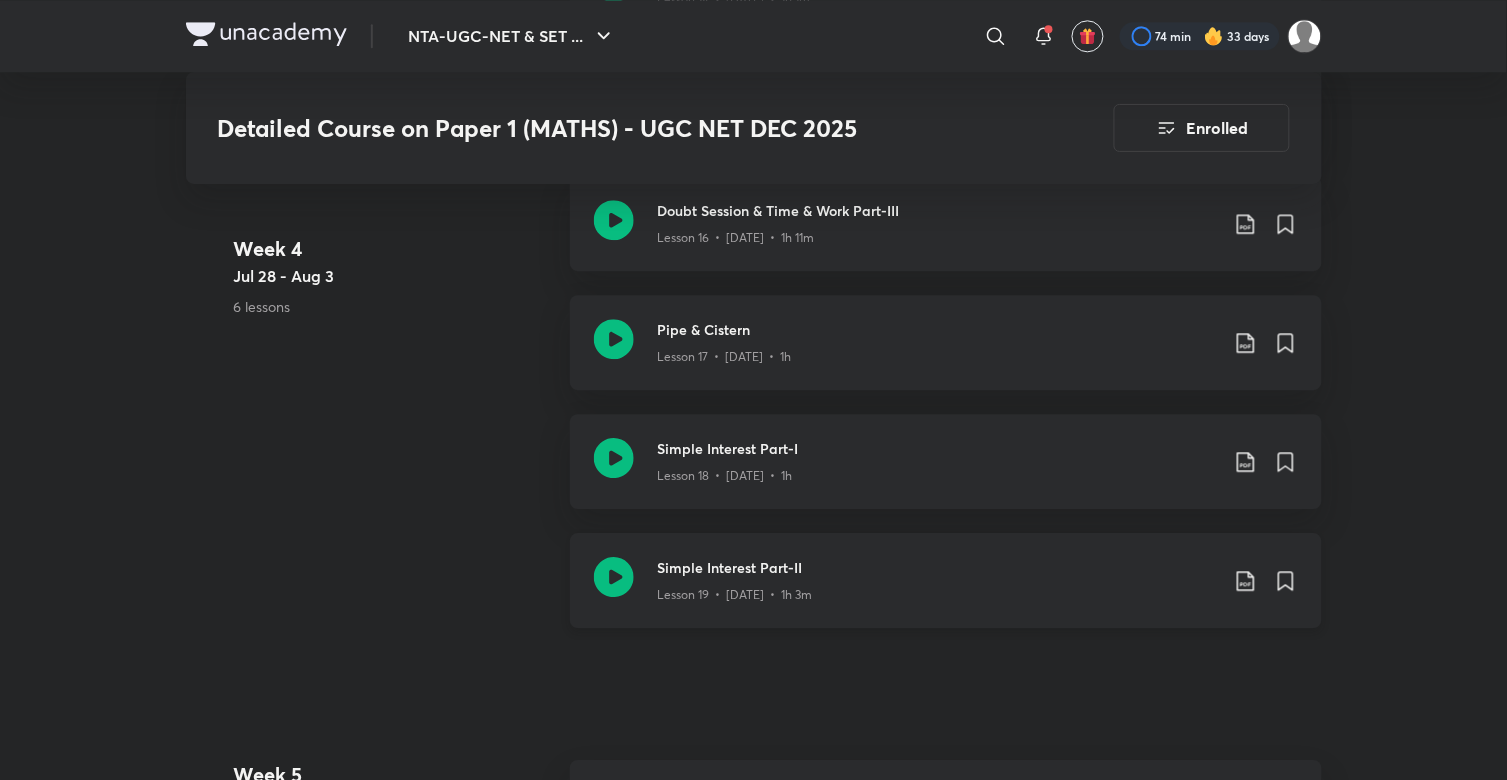 click 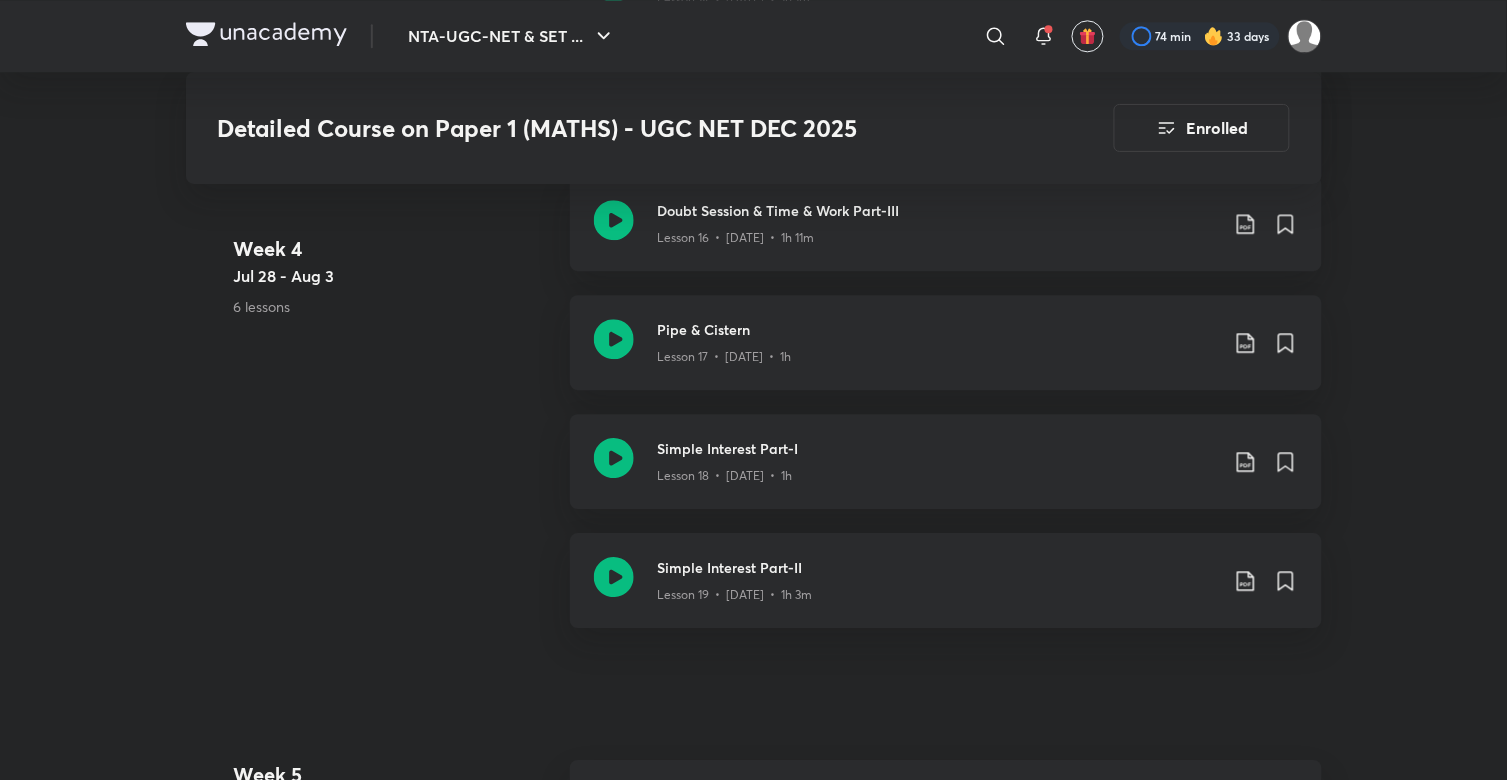 scroll, scrollTop: 2535, scrollLeft: 0, axis: vertical 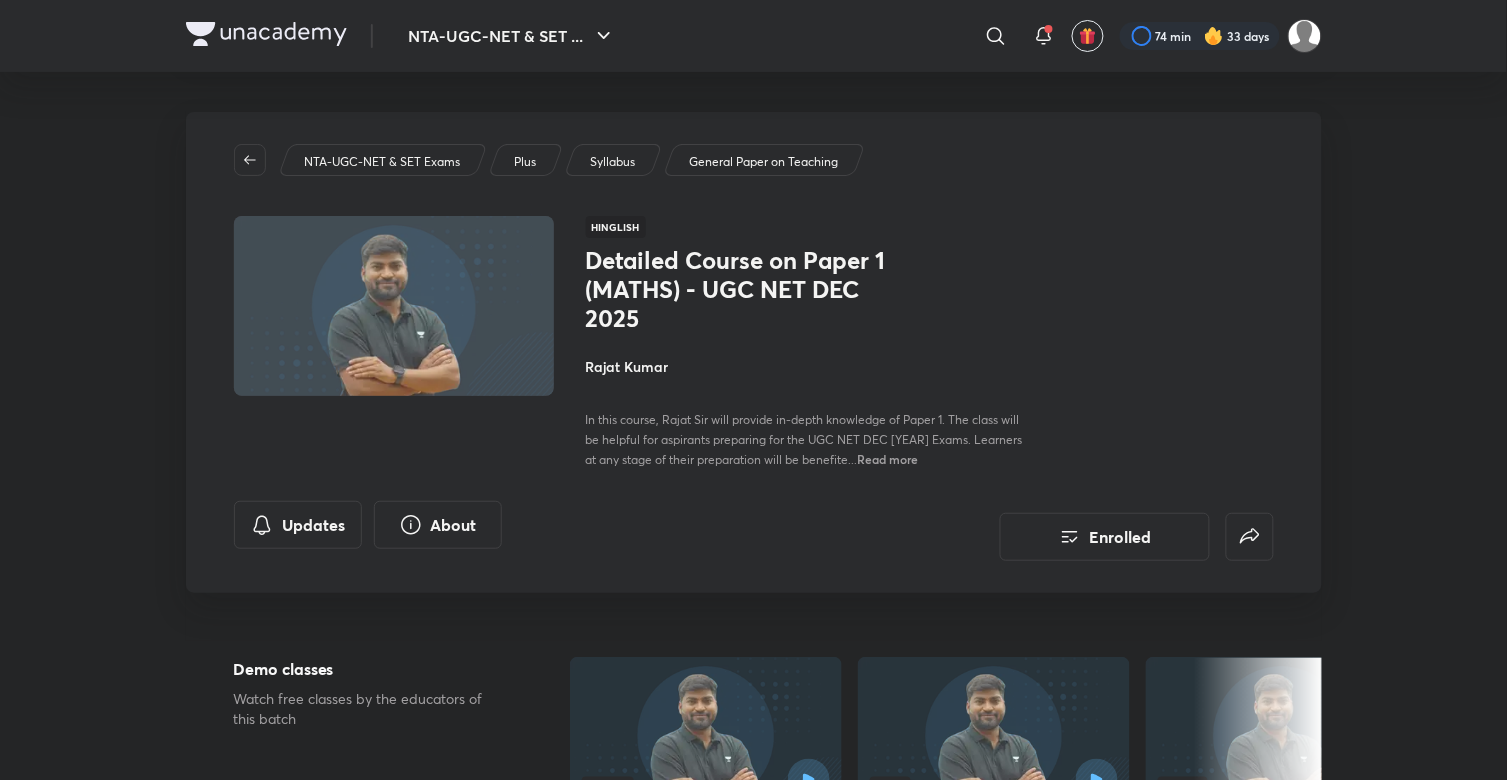click on "Syllabus" at bounding box center [612, 162] 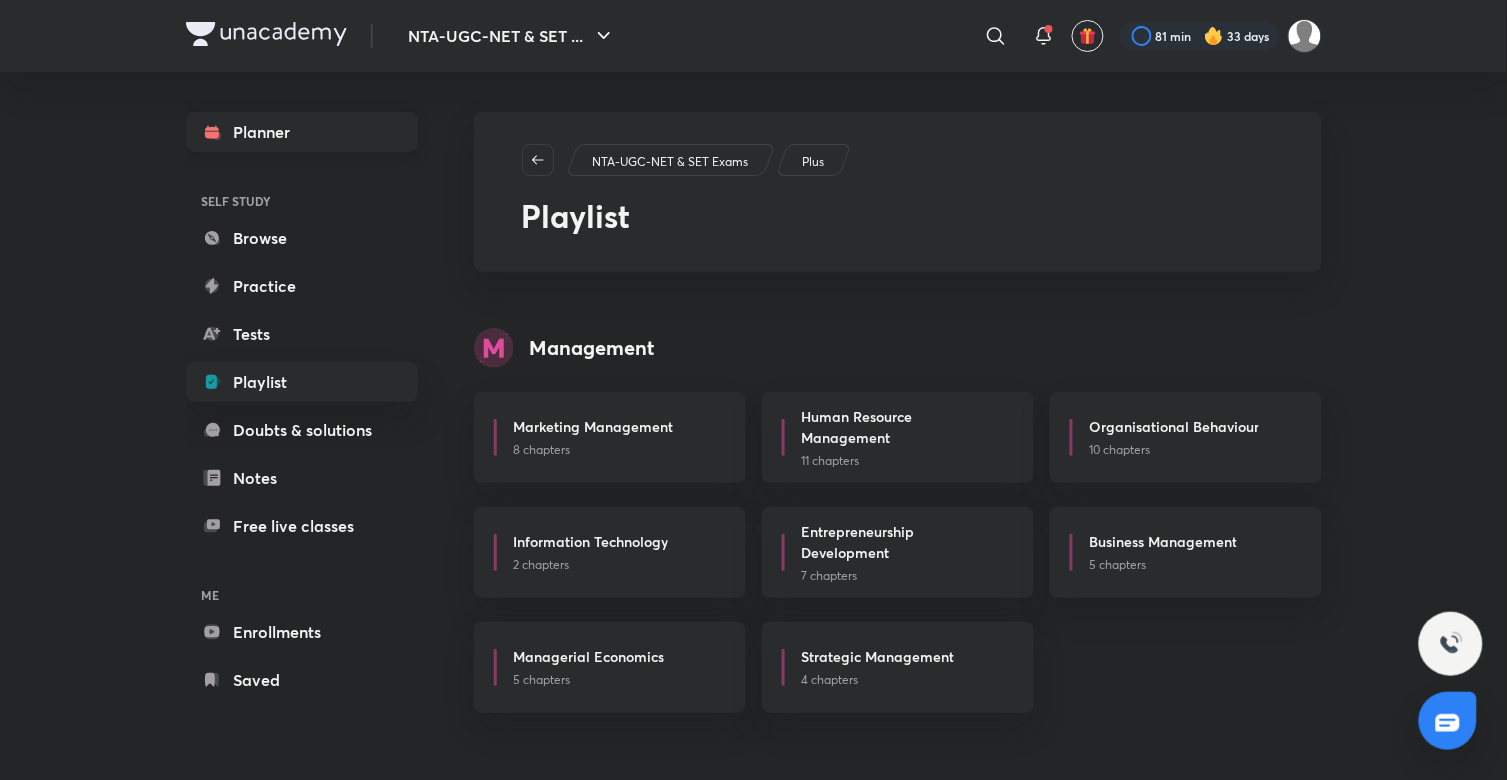 click on "Planner" at bounding box center [302, 132] 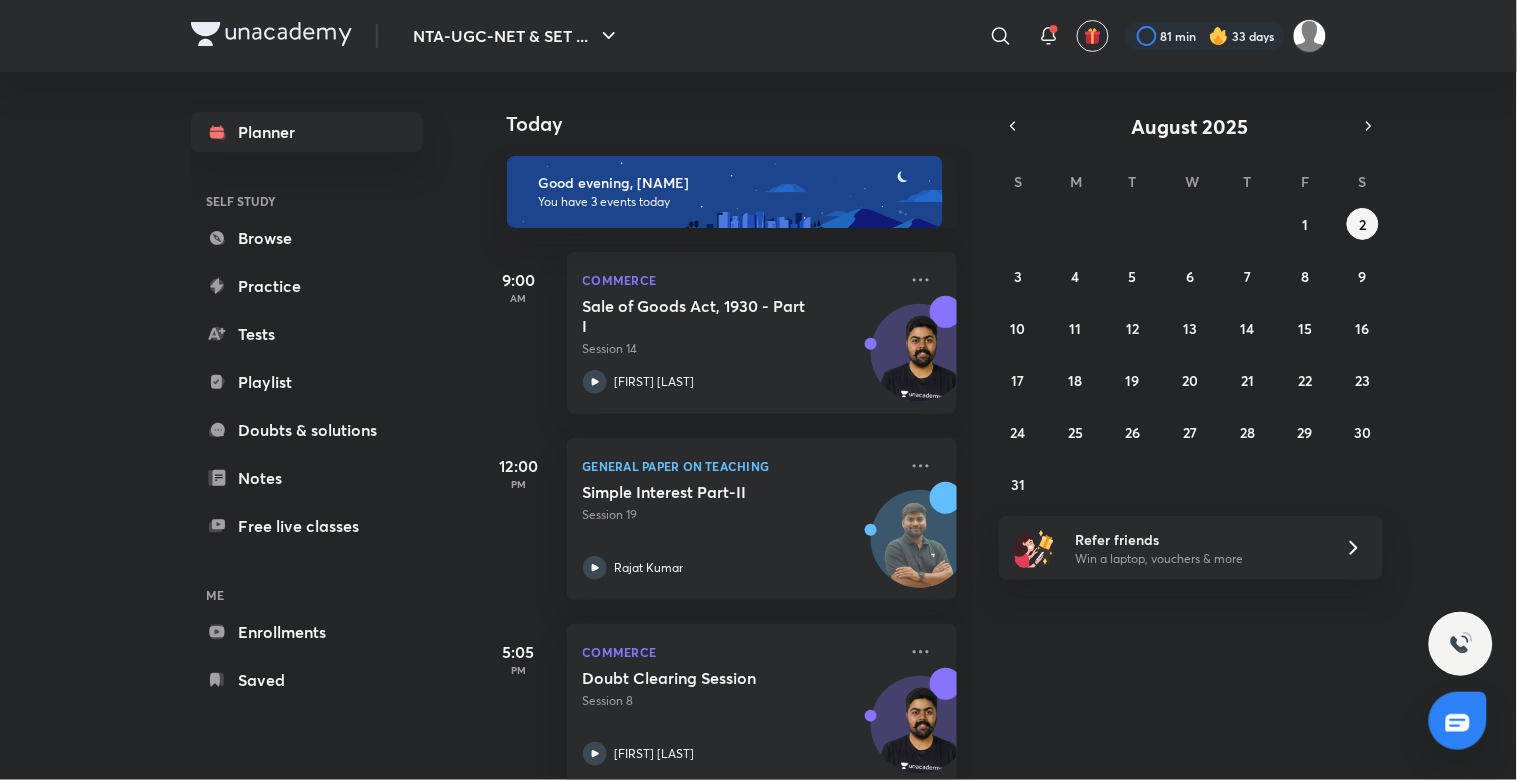 scroll, scrollTop: 38, scrollLeft: 0, axis: vertical 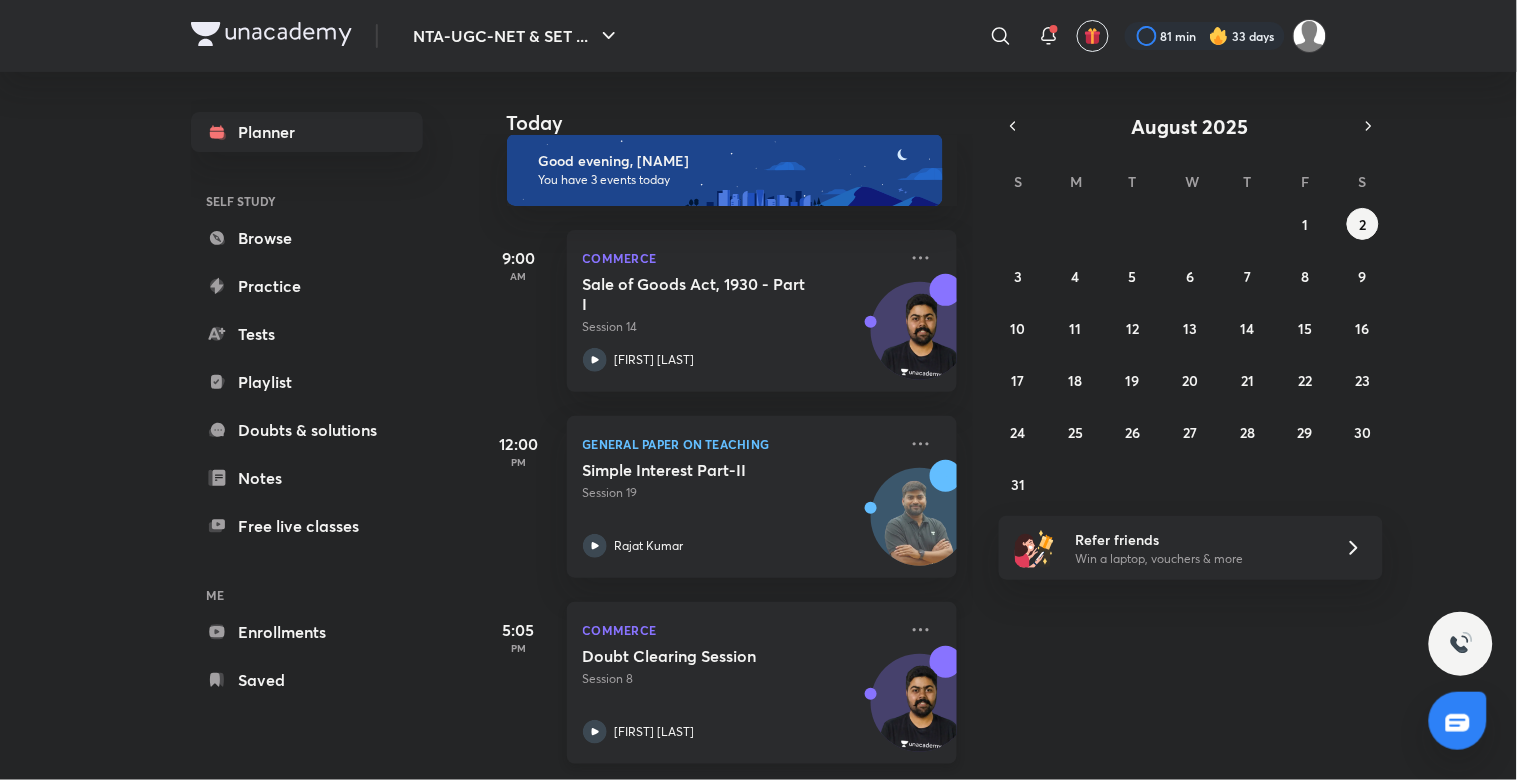 click on "Doubt Clearing Session" at bounding box center (707, 656) 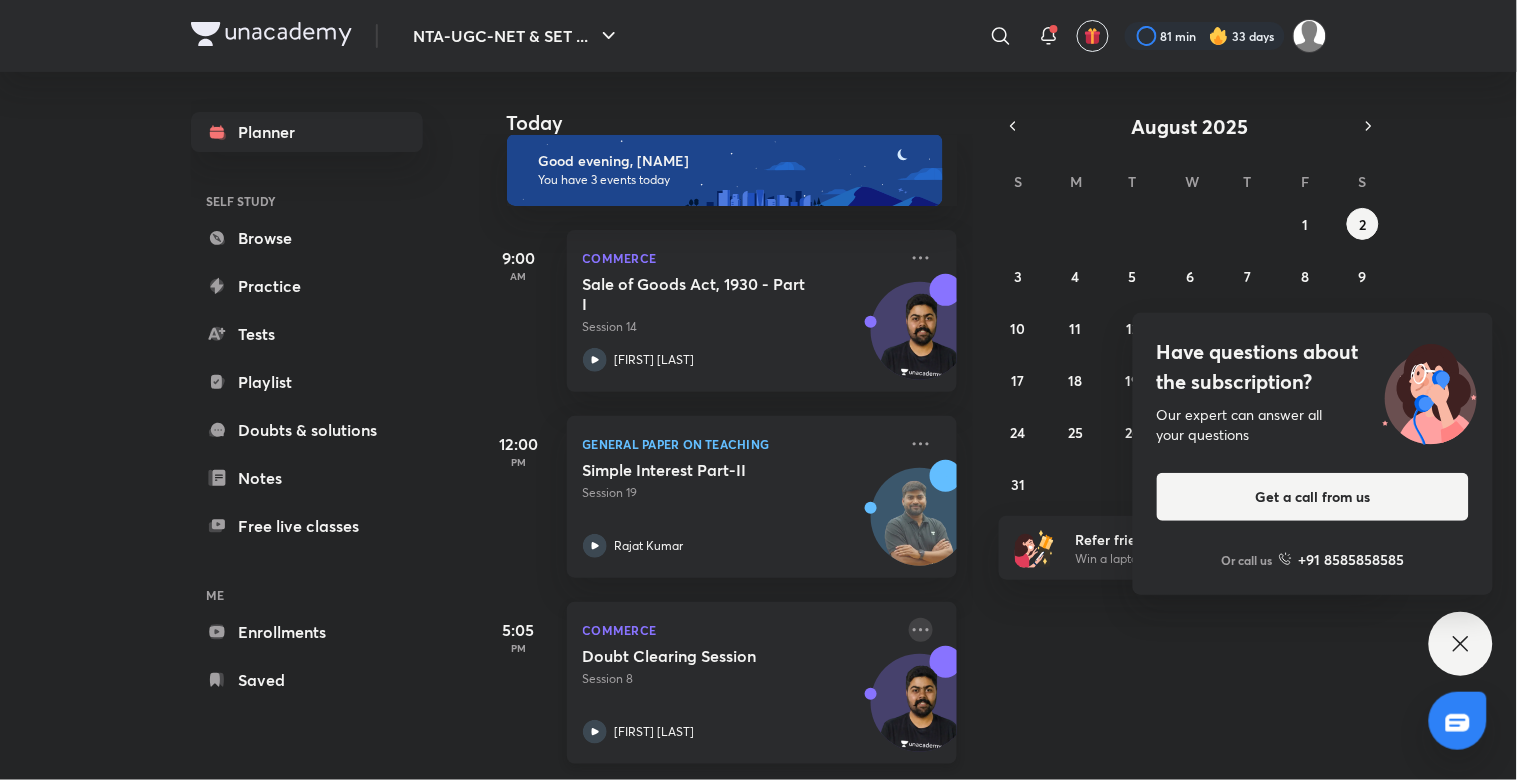click 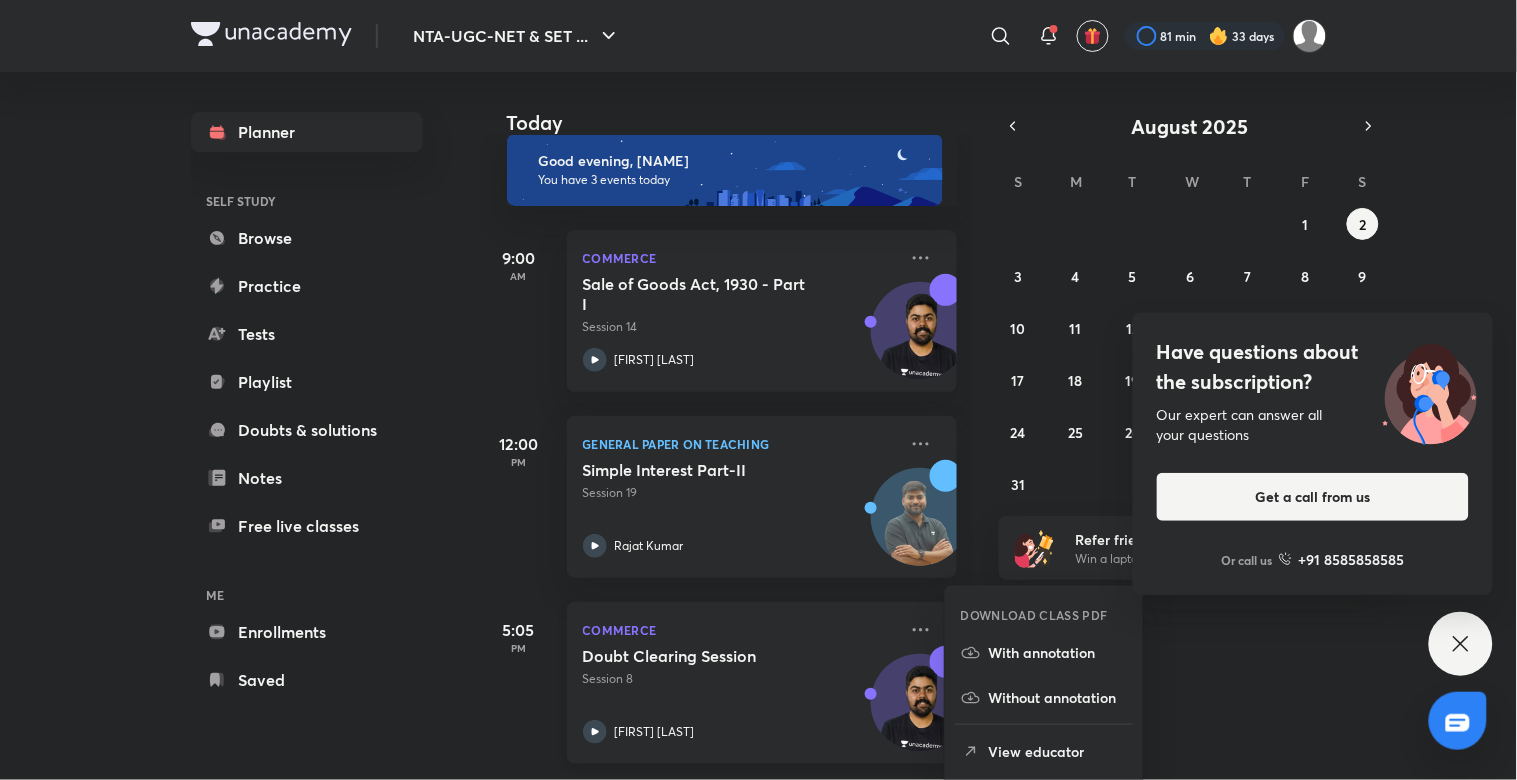 click at bounding box center (920, 713) 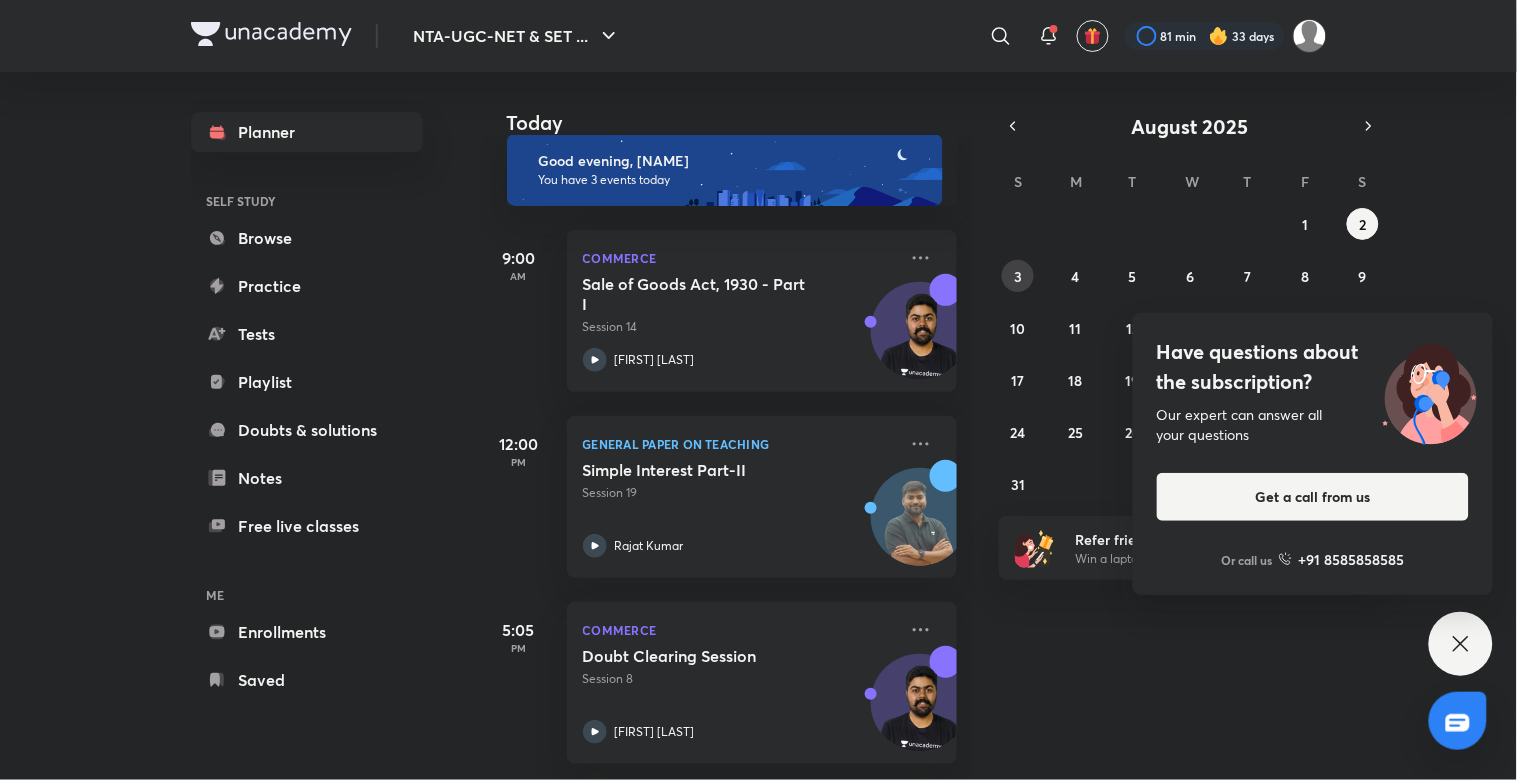 click on "3" at bounding box center [1018, 276] 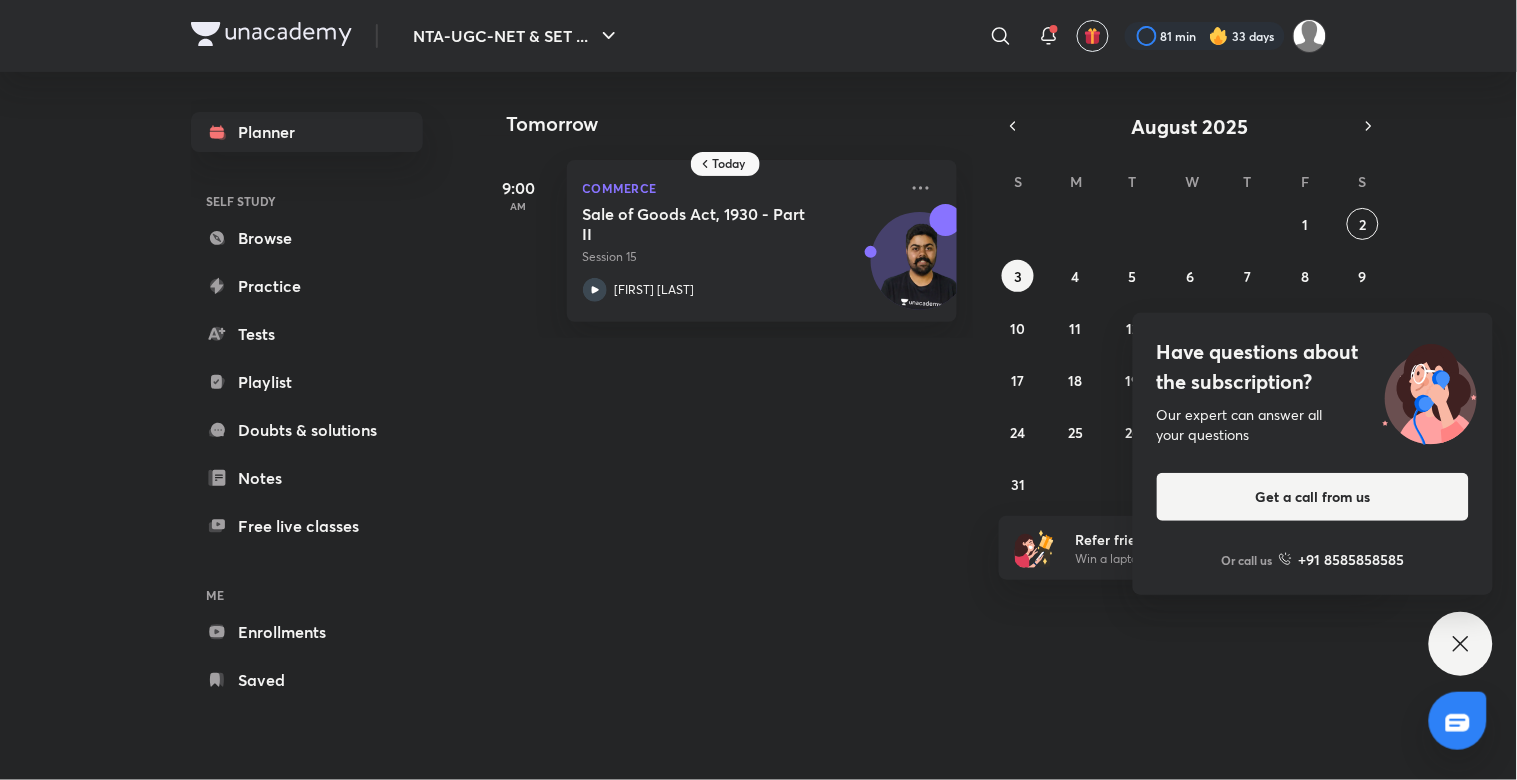 click on "Have questions about the subscription? Our expert can answer all your questions Get a call from us Or call us +91 8585858585" at bounding box center [1461, 644] 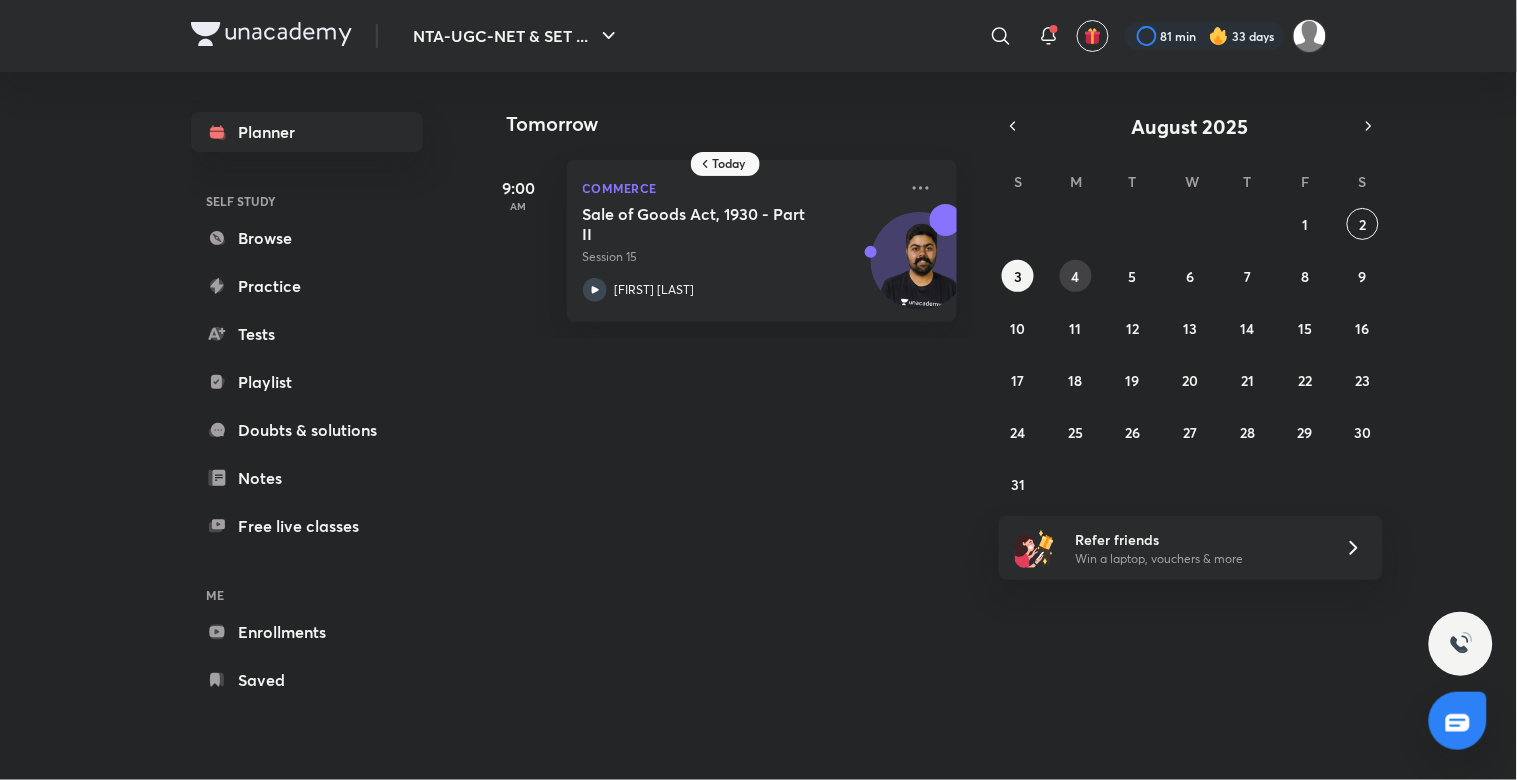 click on "4" at bounding box center (1076, 276) 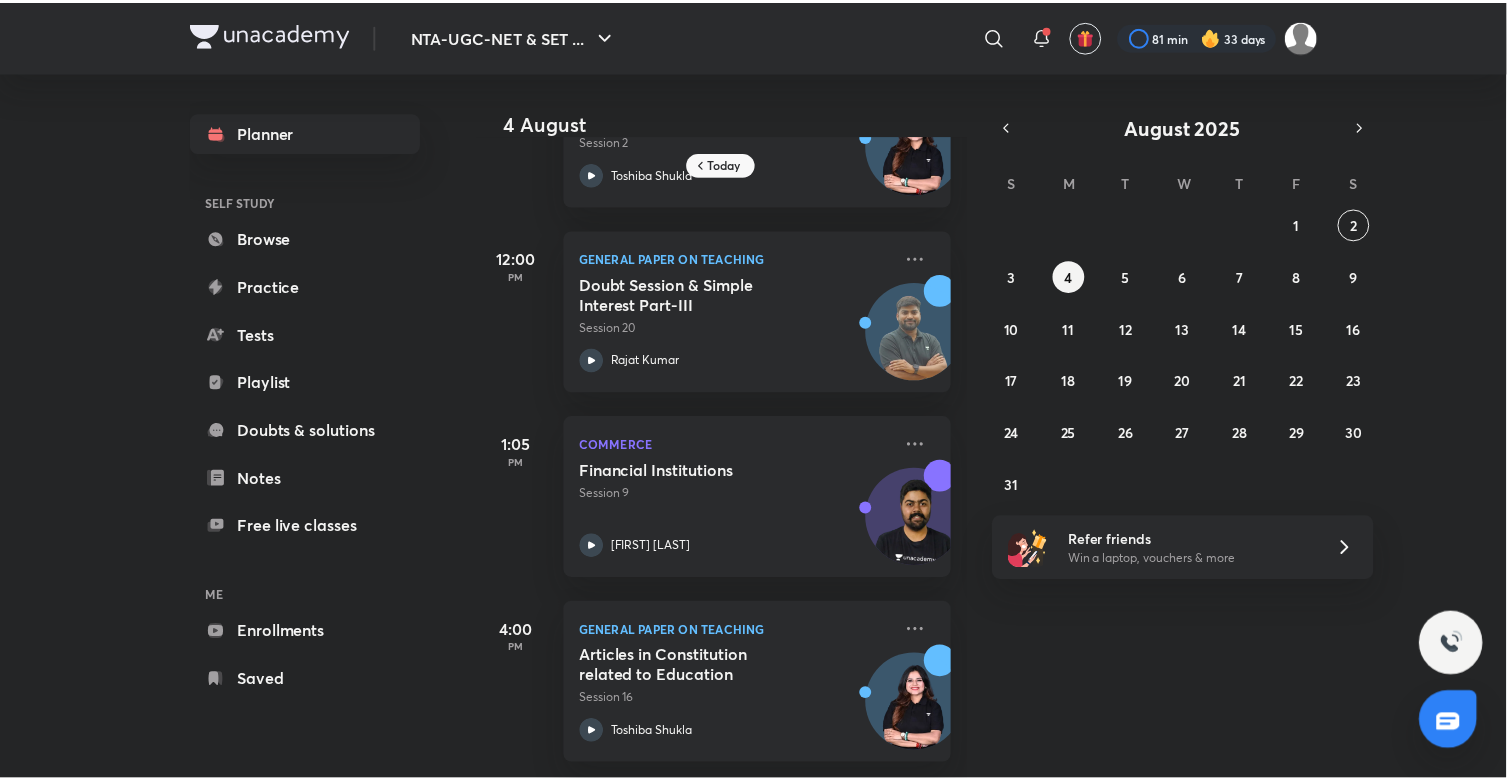 scroll, scrollTop: 504, scrollLeft: 0, axis: vertical 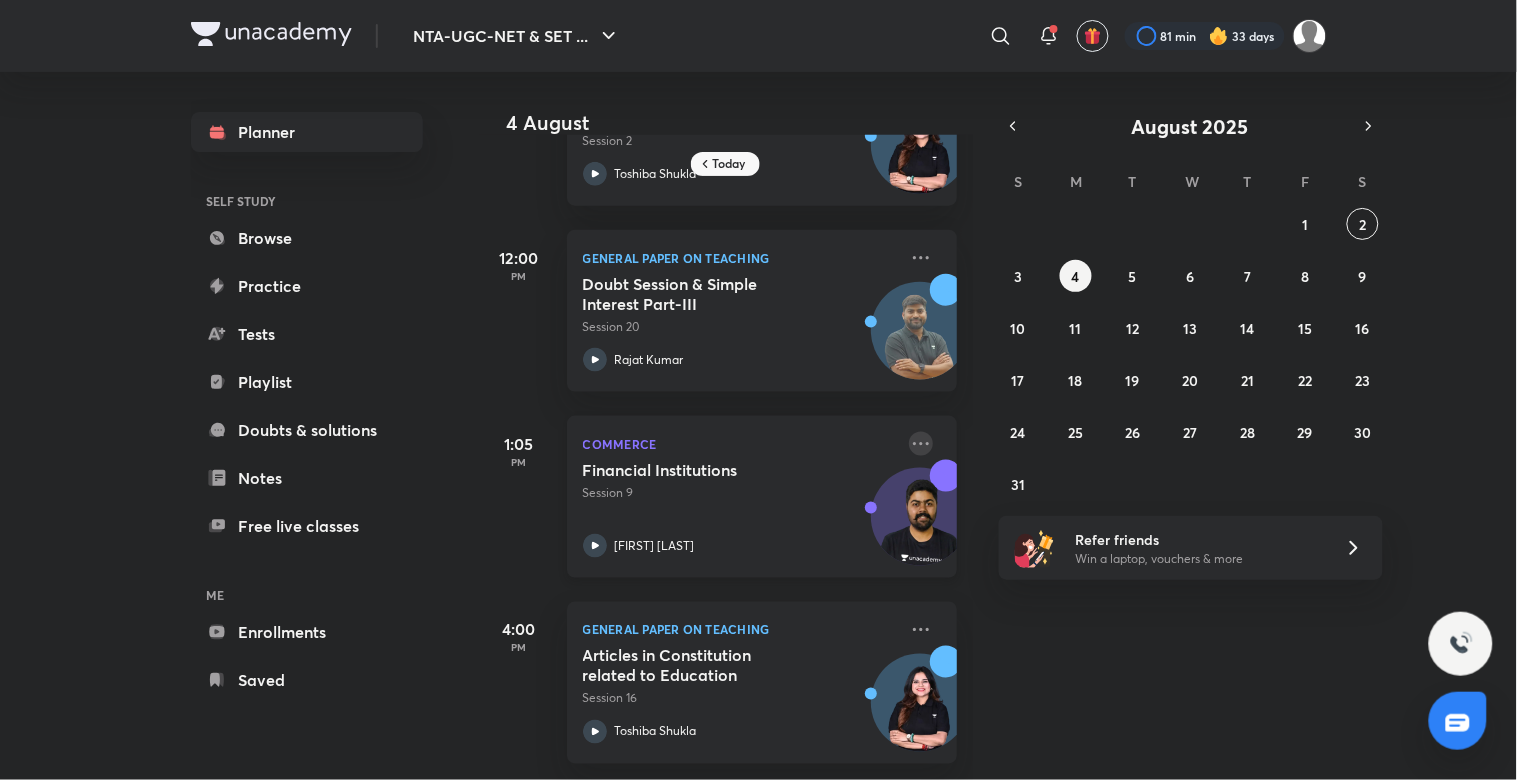 click 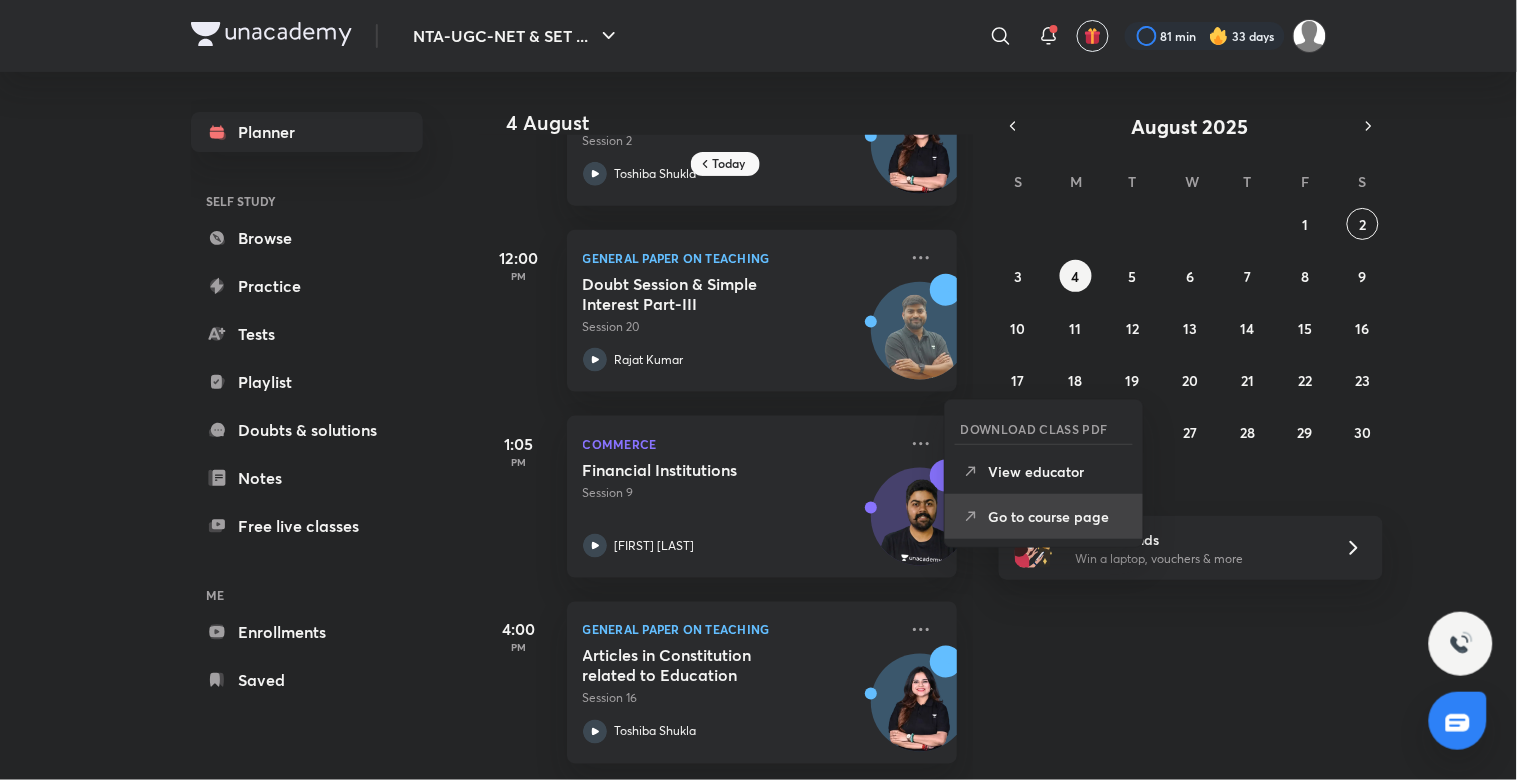 click on "Go to course page" at bounding box center [1044, 516] 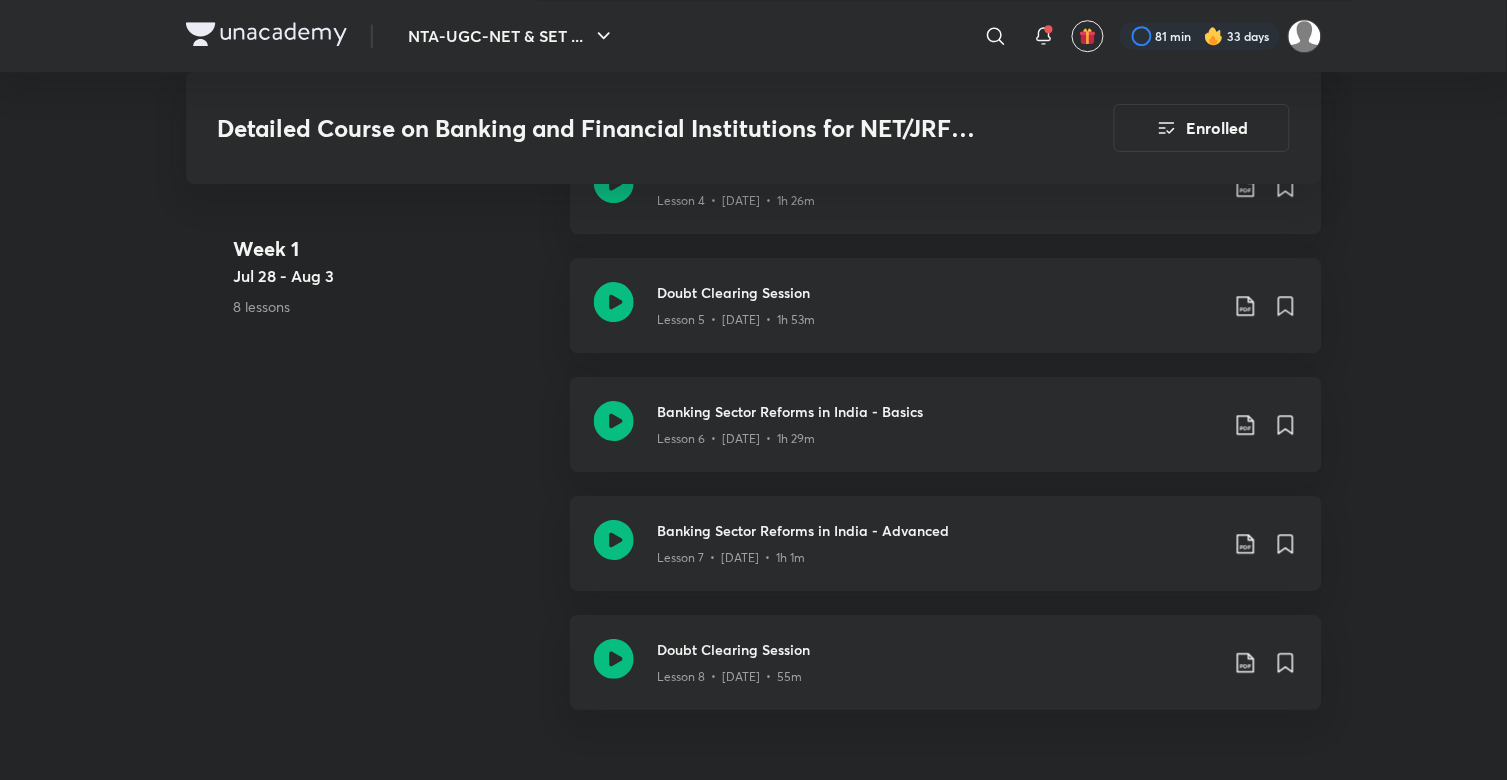 scroll, scrollTop: 1470, scrollLeft: 0, axis: vertical 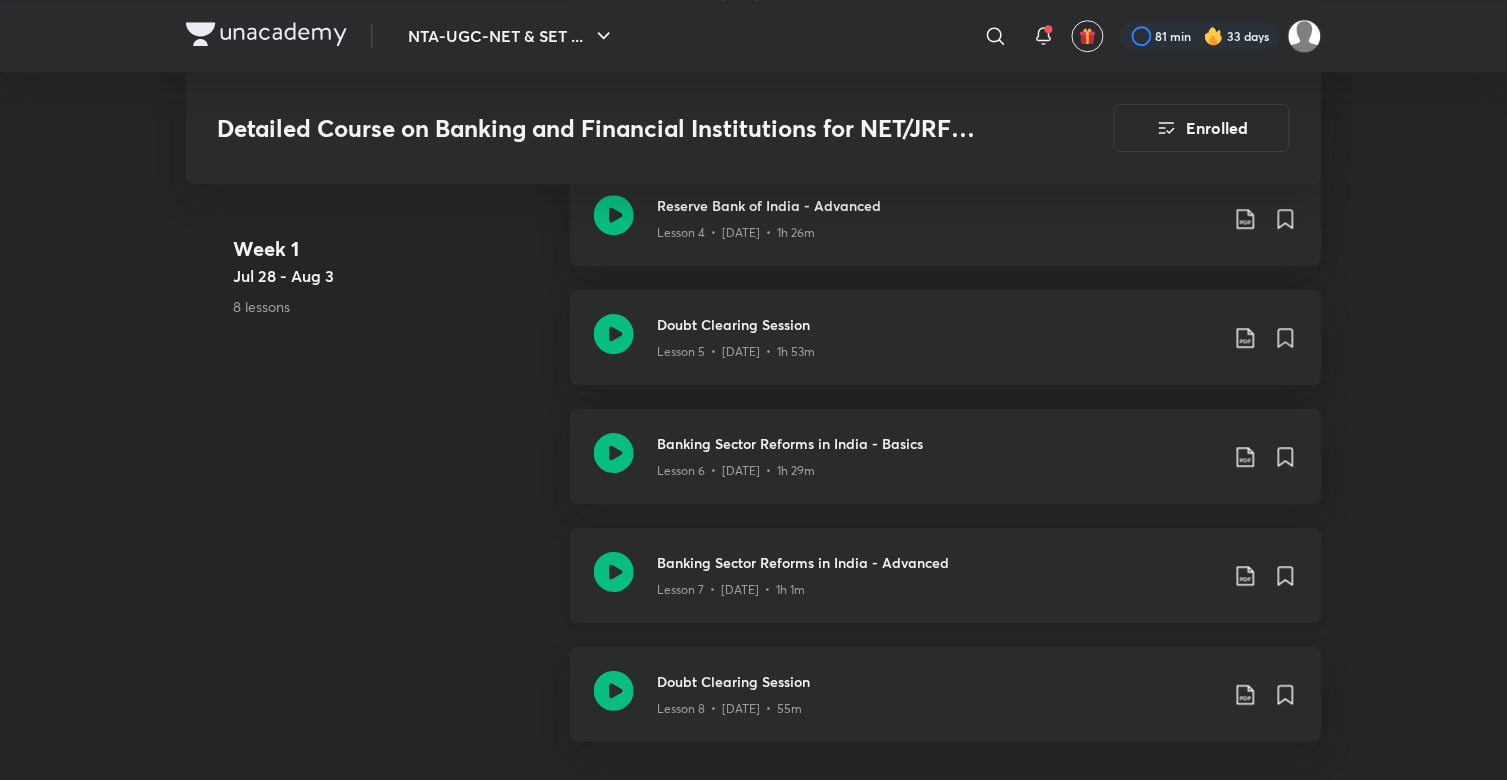 click 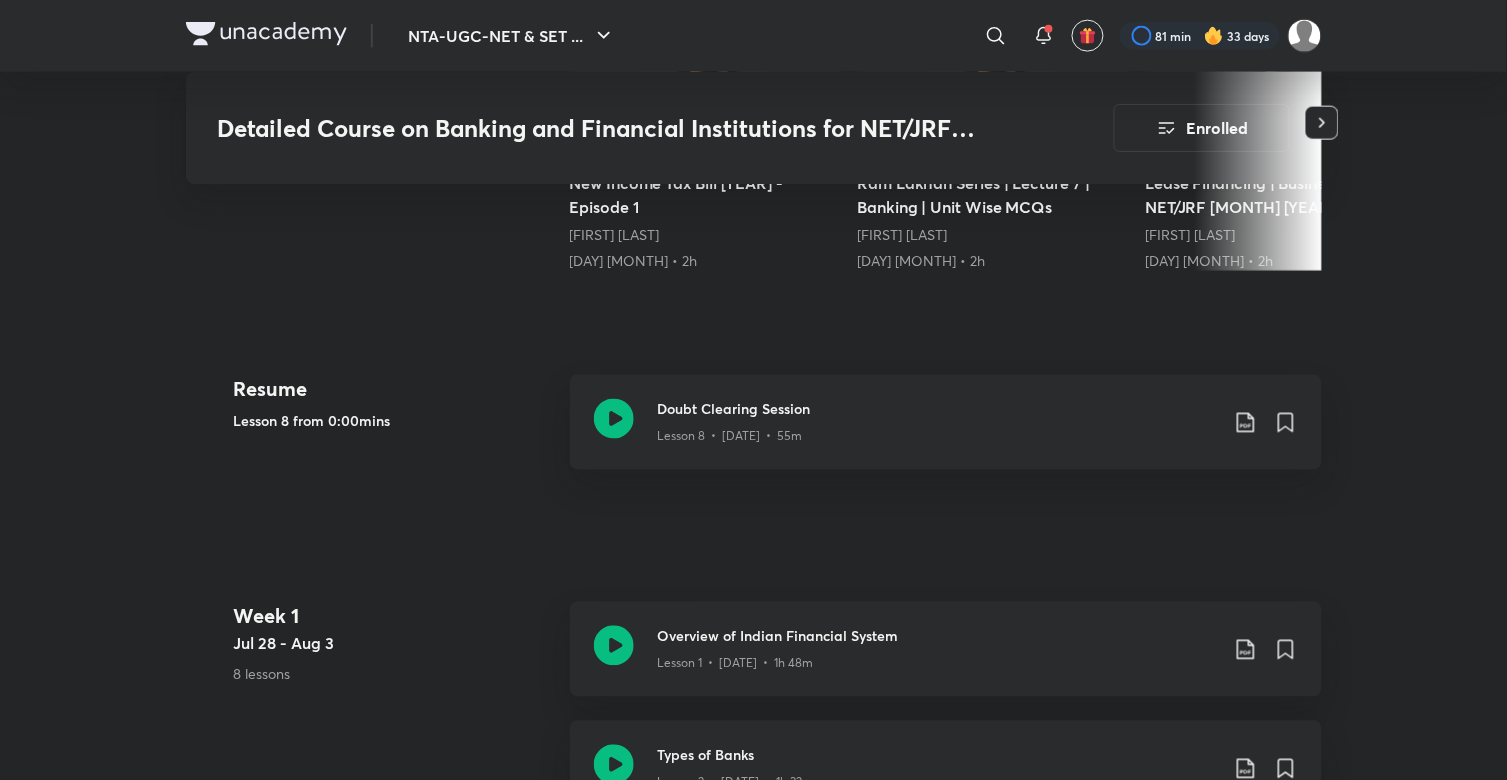 scroll, scrollTop: 1365, scrollLeft: 0, axis: vertical 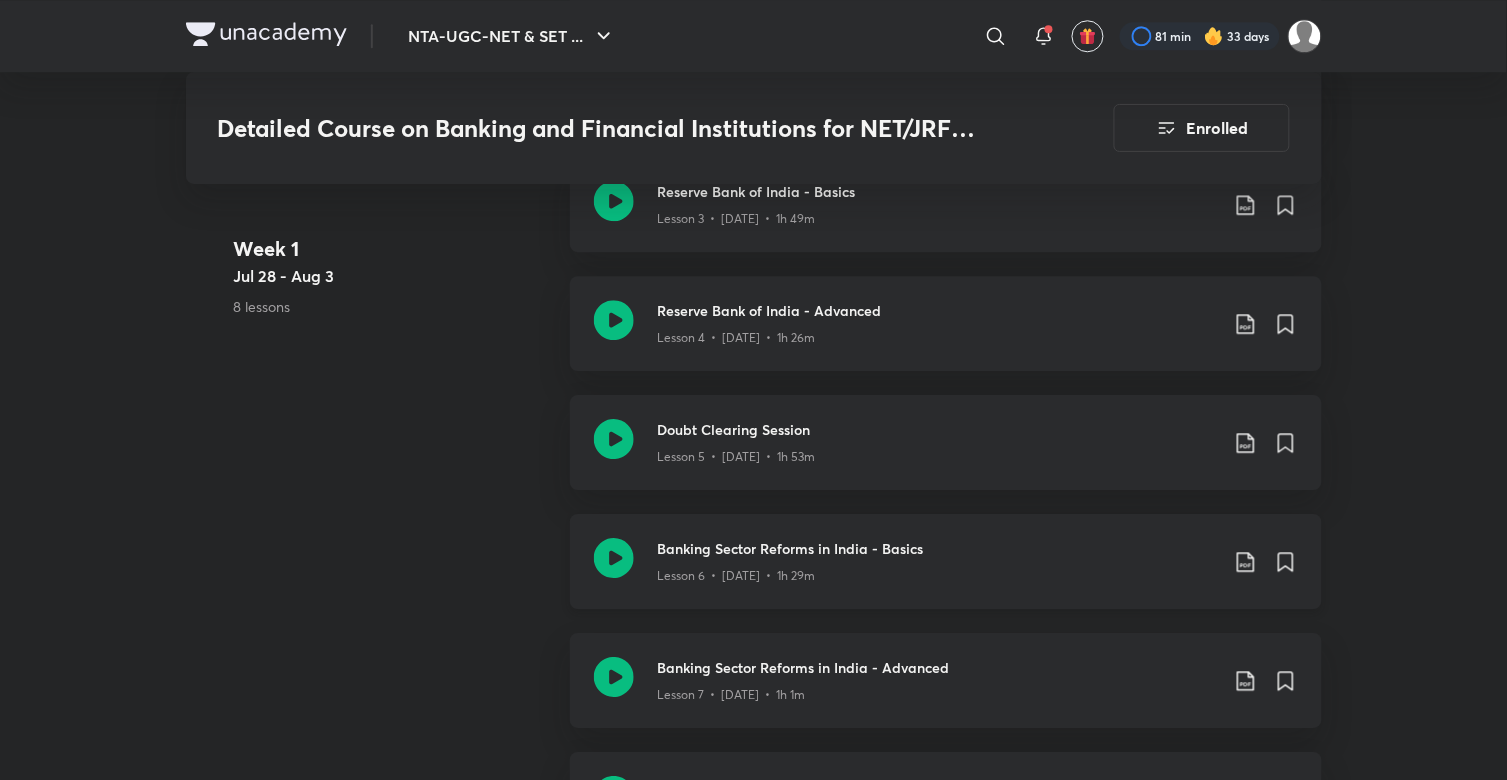 click 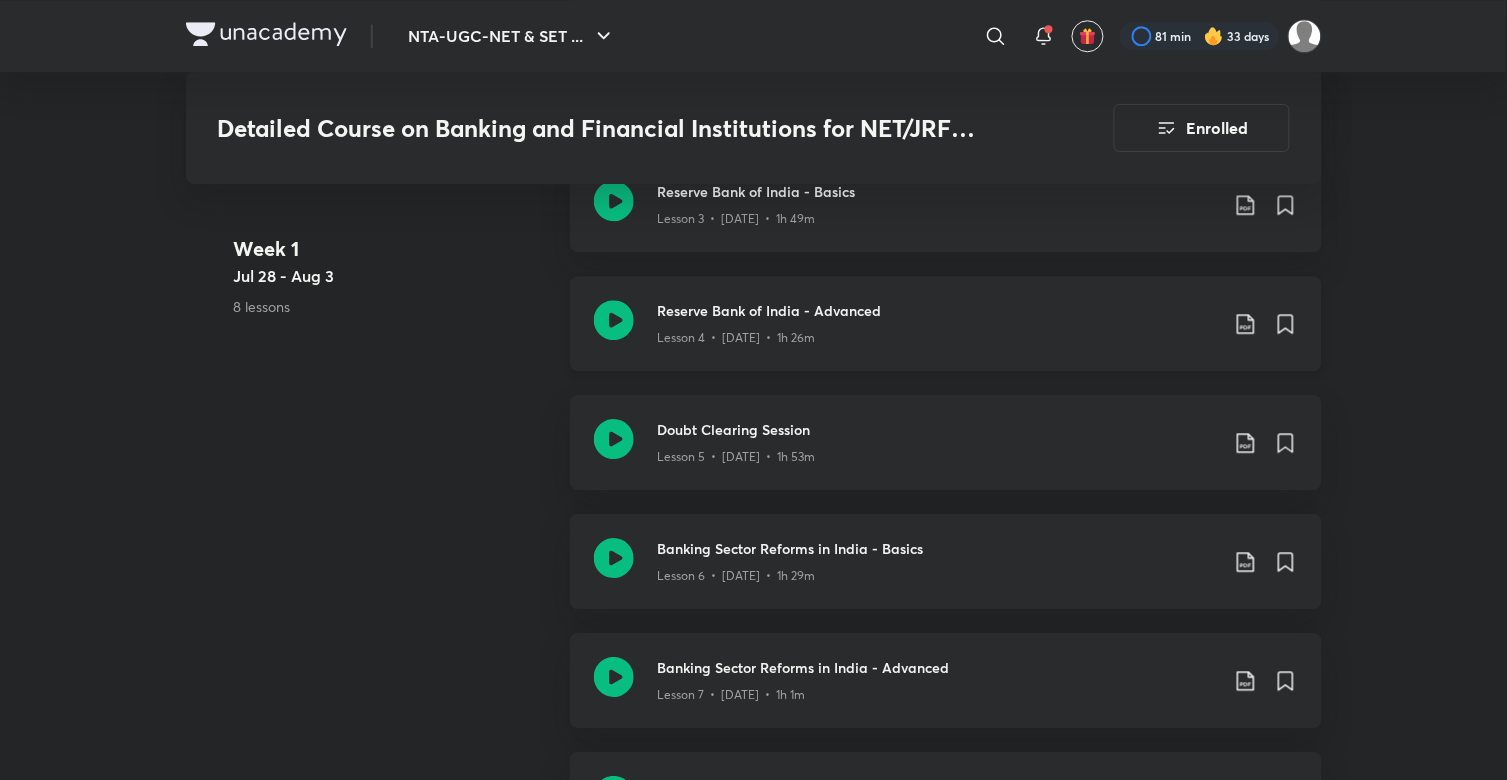 click 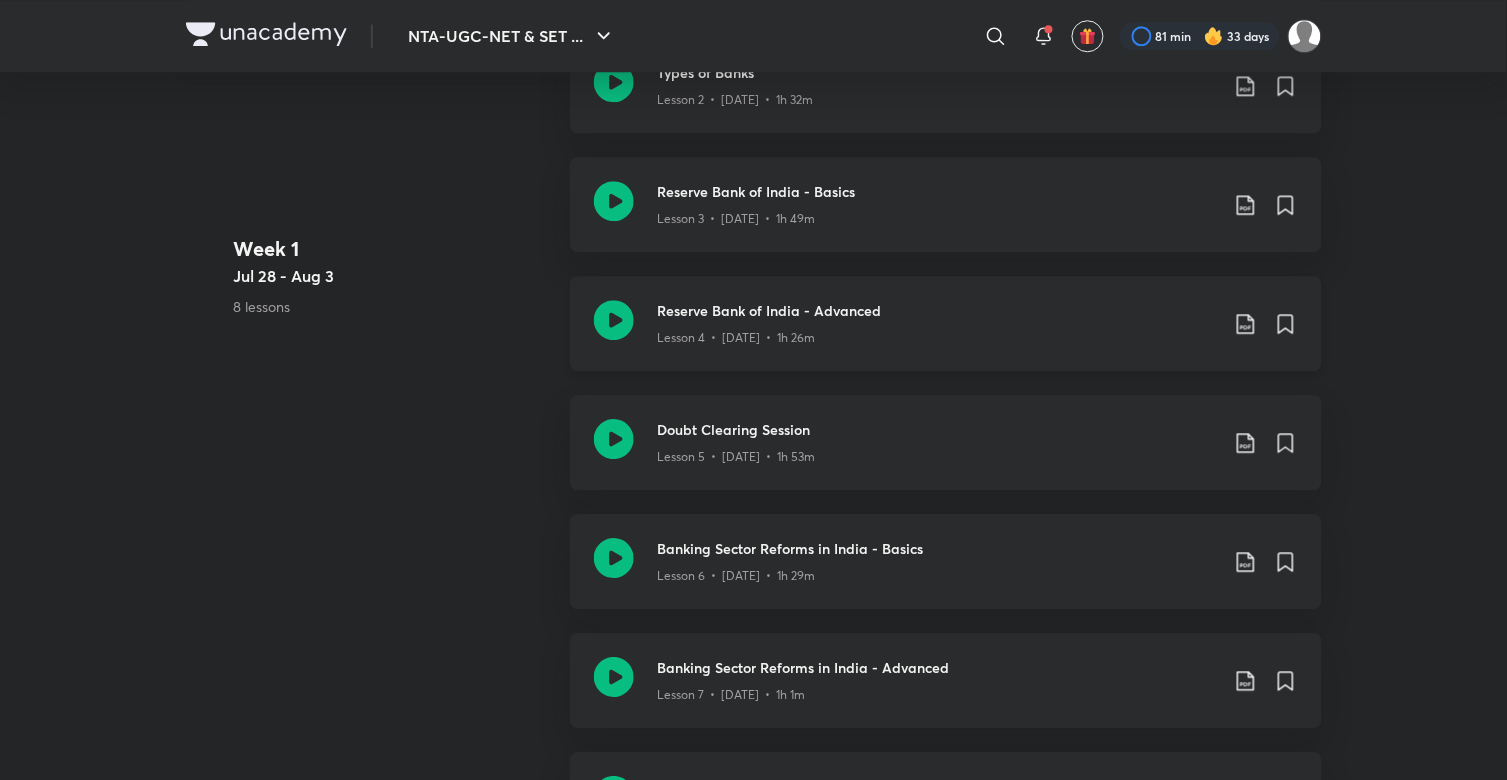 scroll, scrollTop: 0, scrollLeft: 0, axis: both 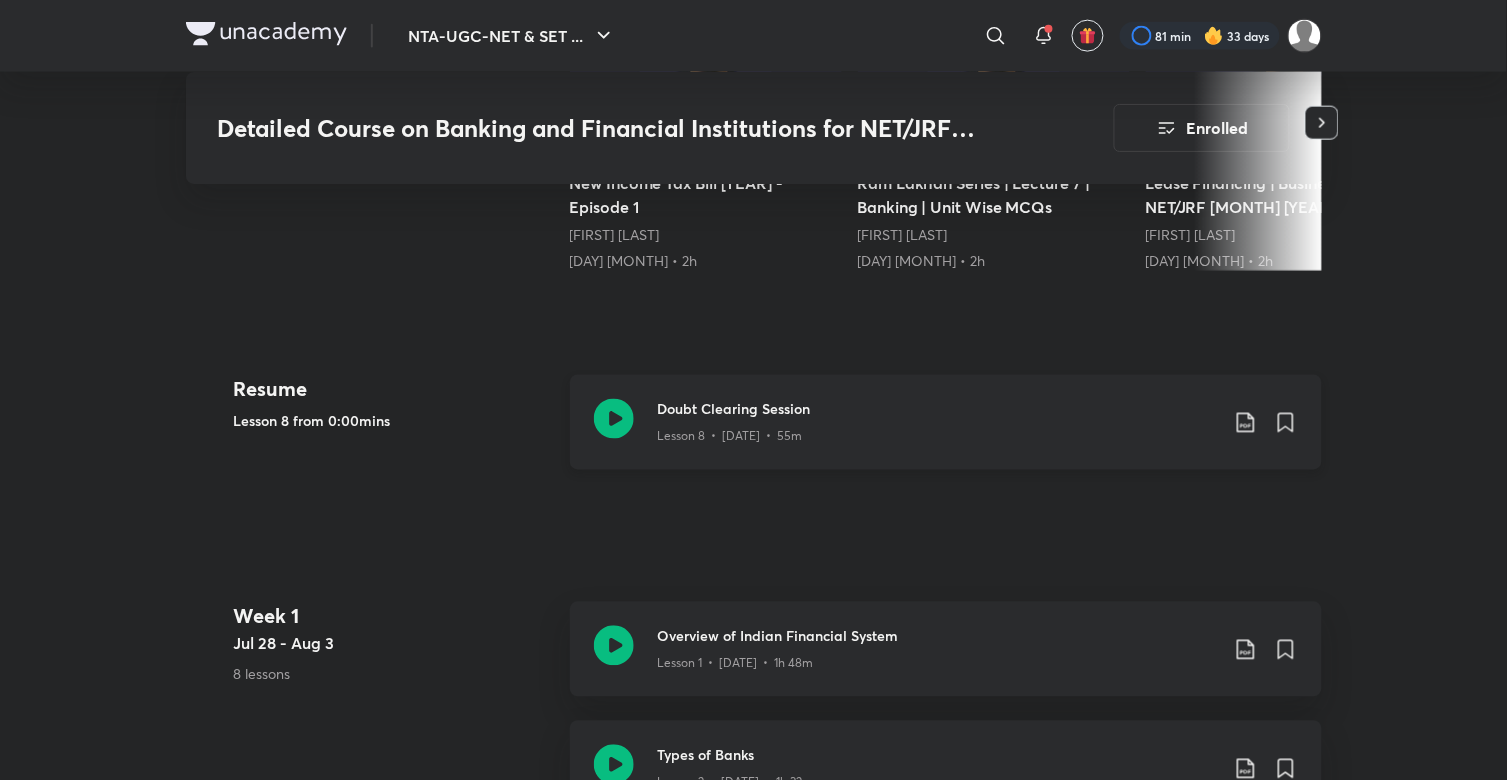 click 